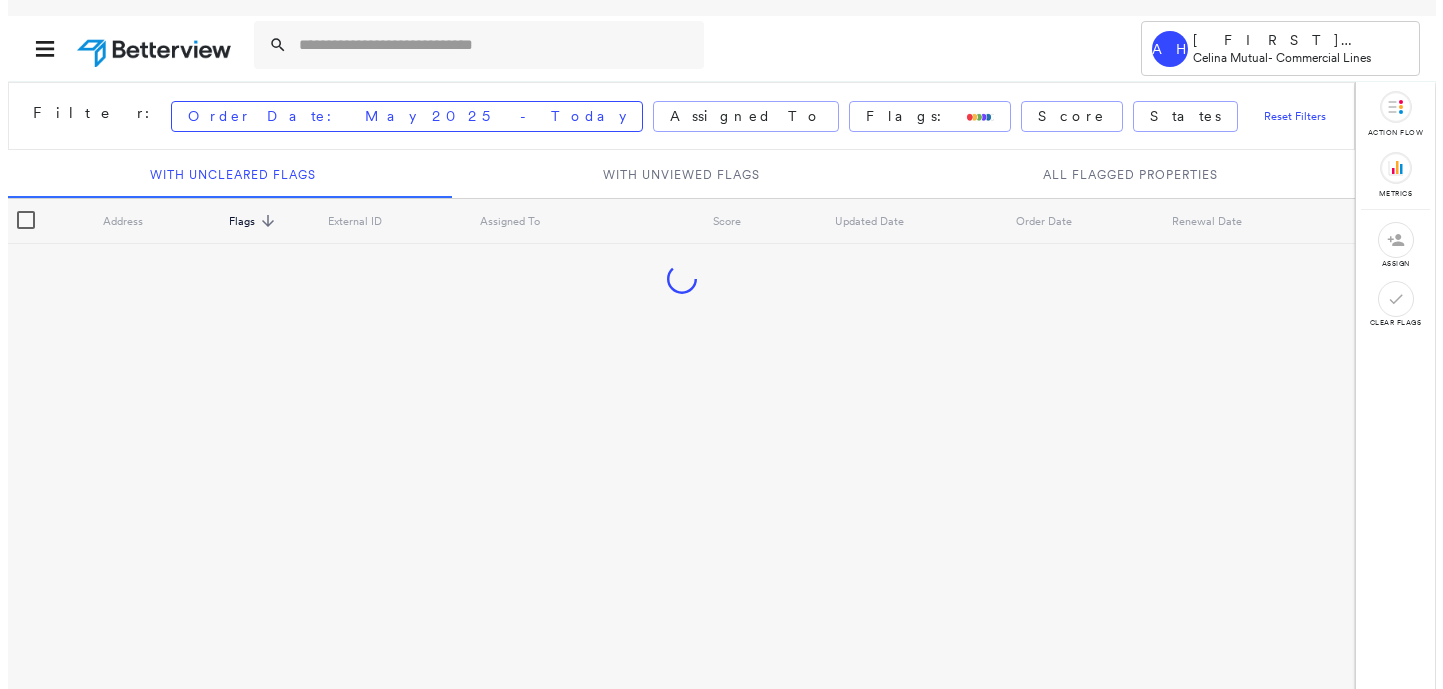 scroll, scrollTop: 0, scrollLeft: 0, axis: both 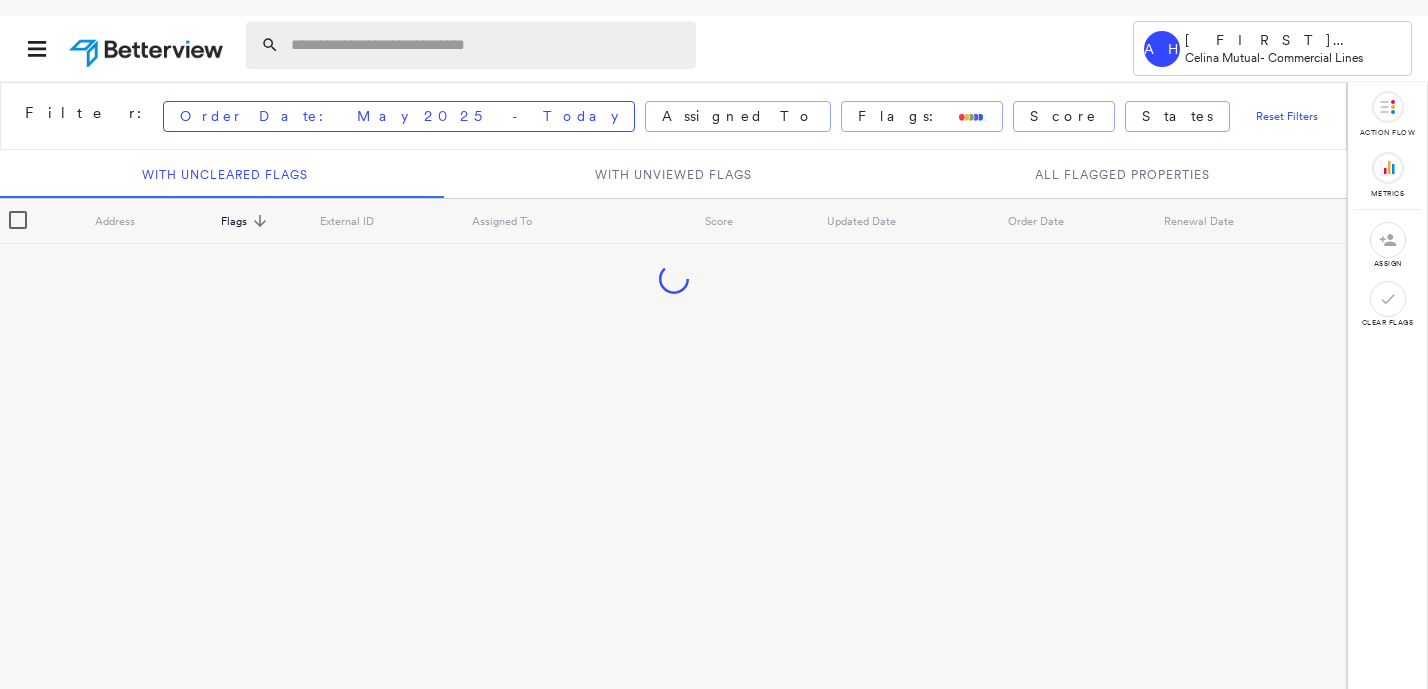 click at bounding box center [487, 45] 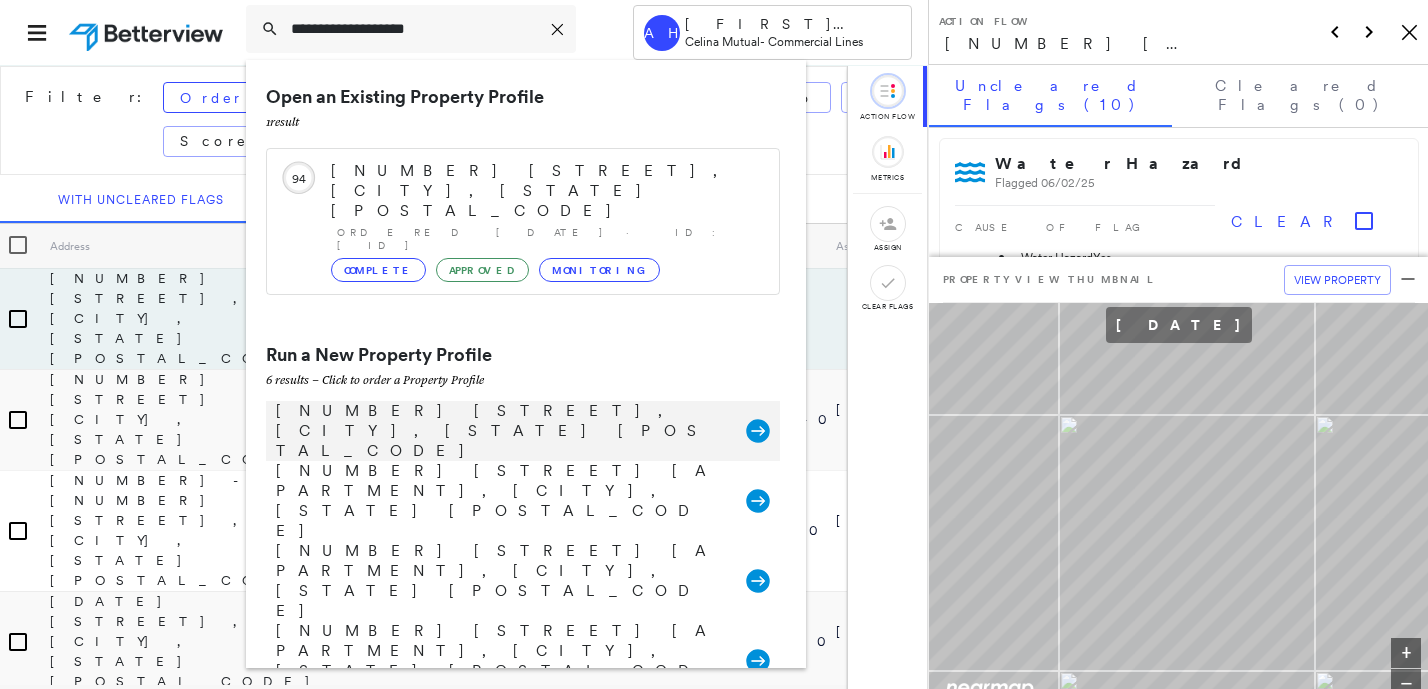type on "**********" 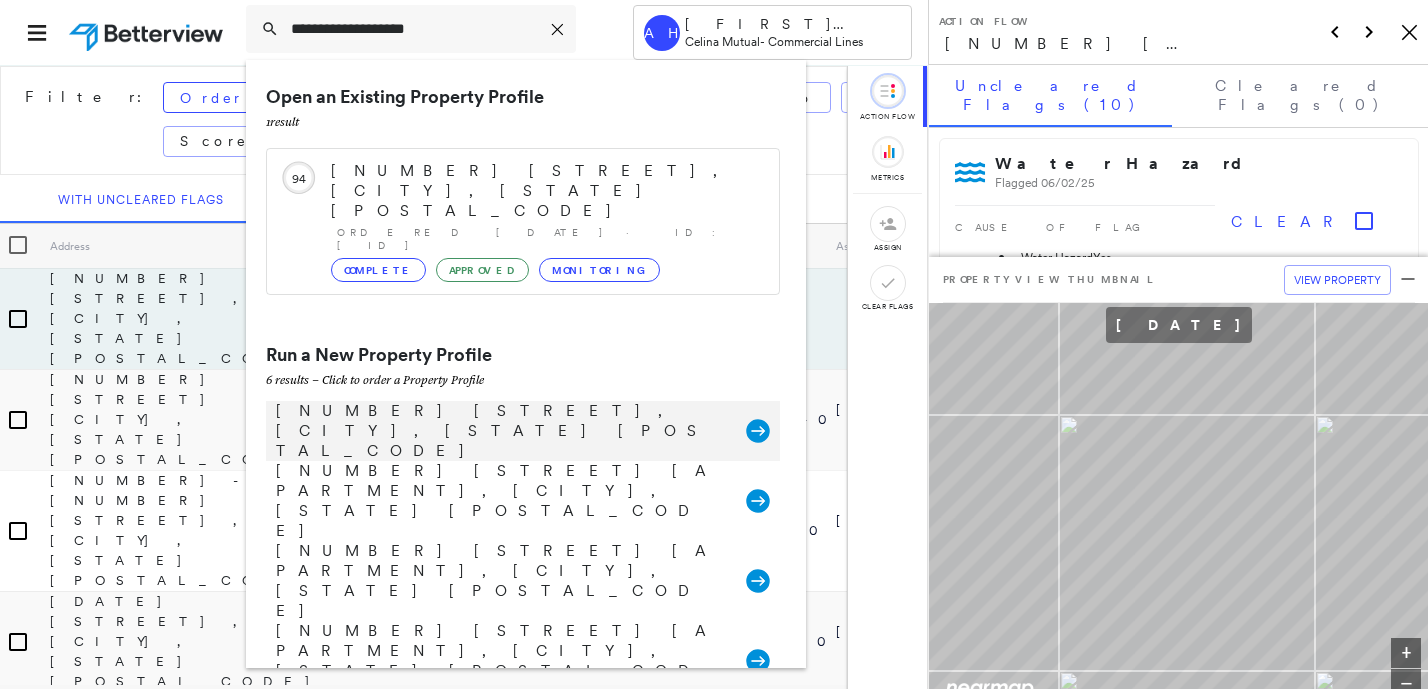 click 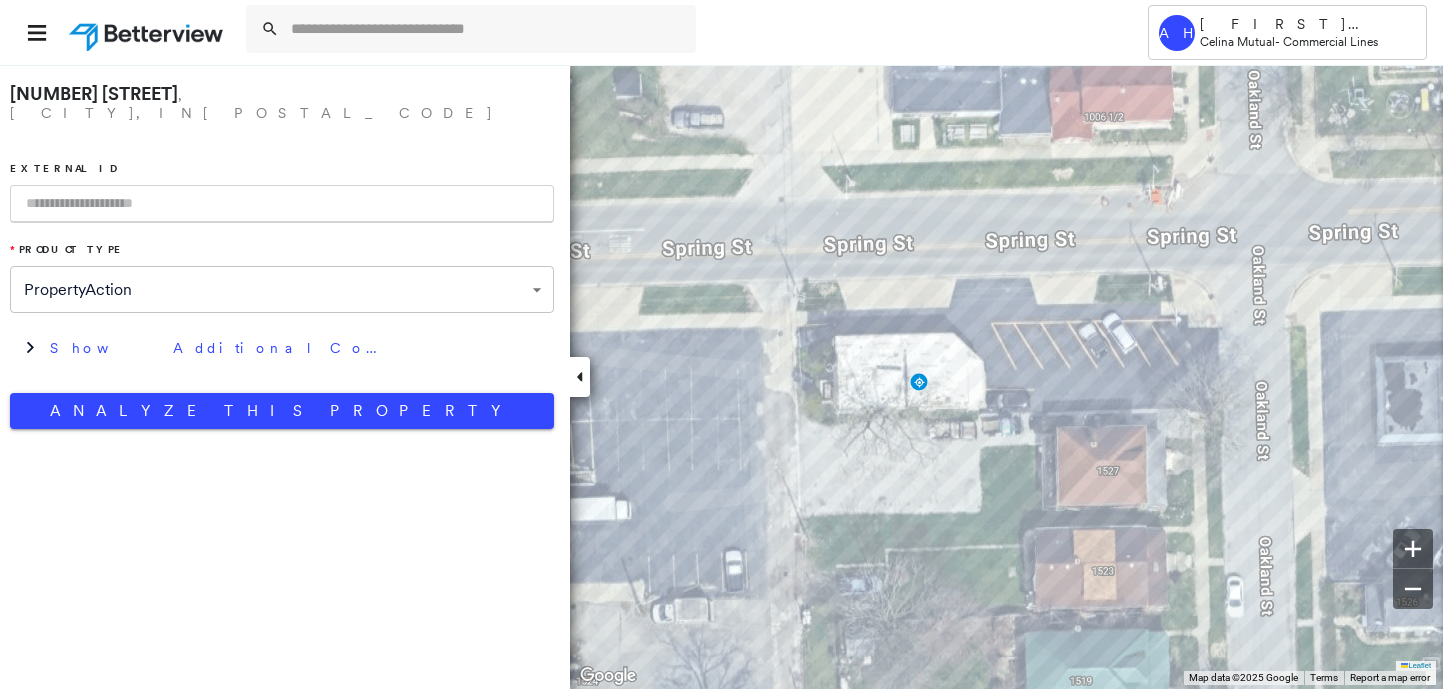 click at bounding box center (282, 204) 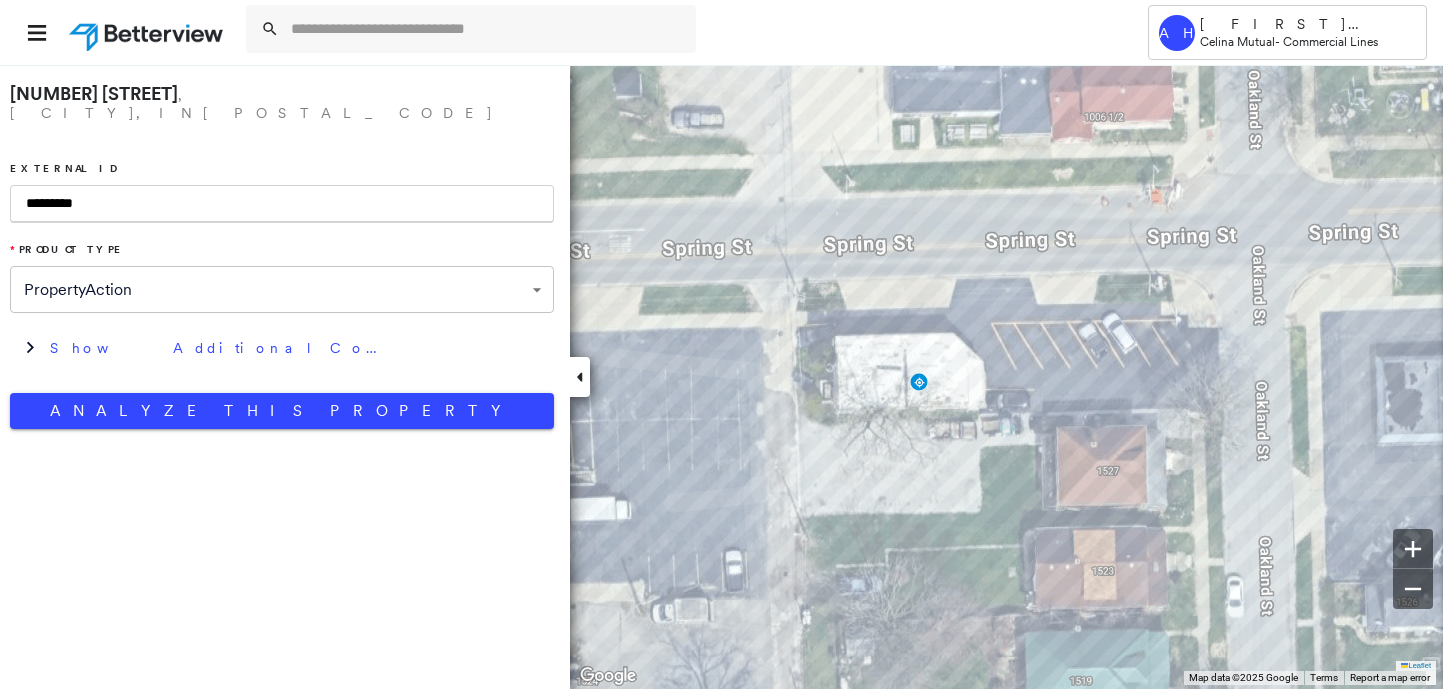 type on "*********" 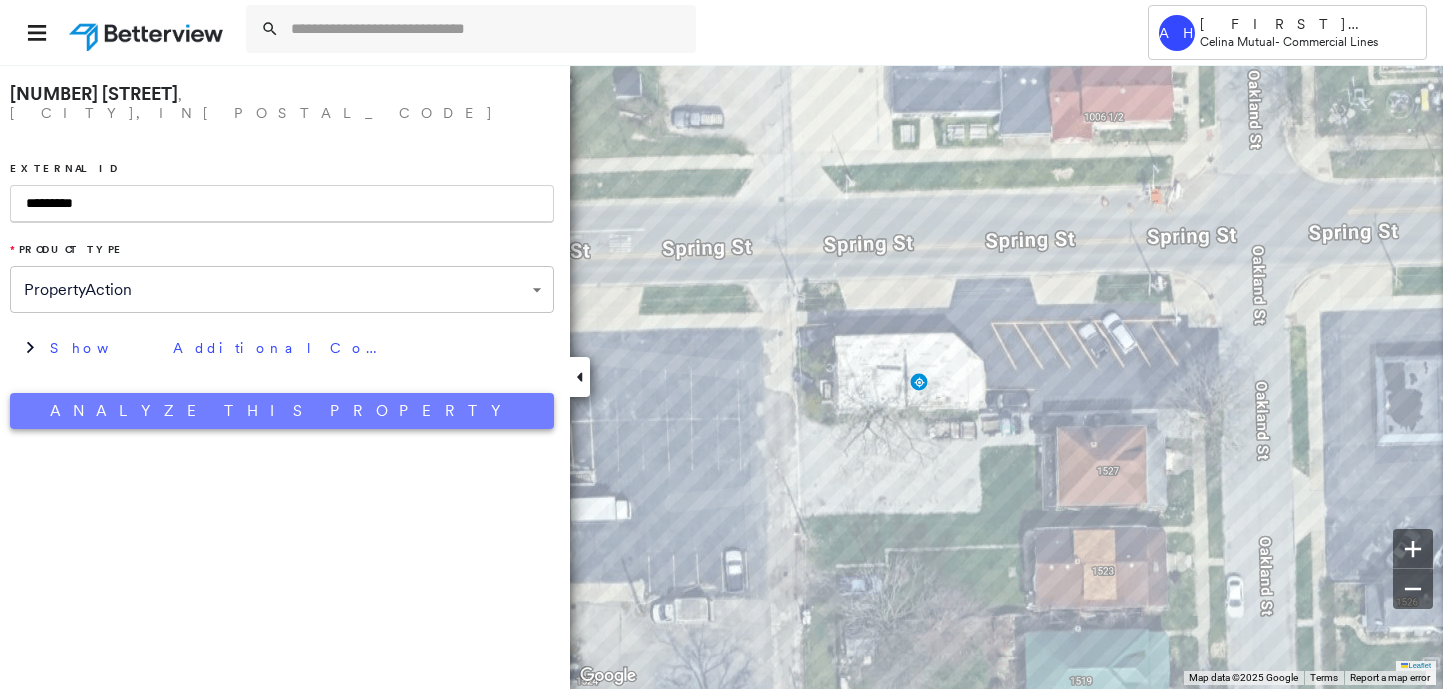 click on "Analyze This Property" at bounding box center (282, 411) 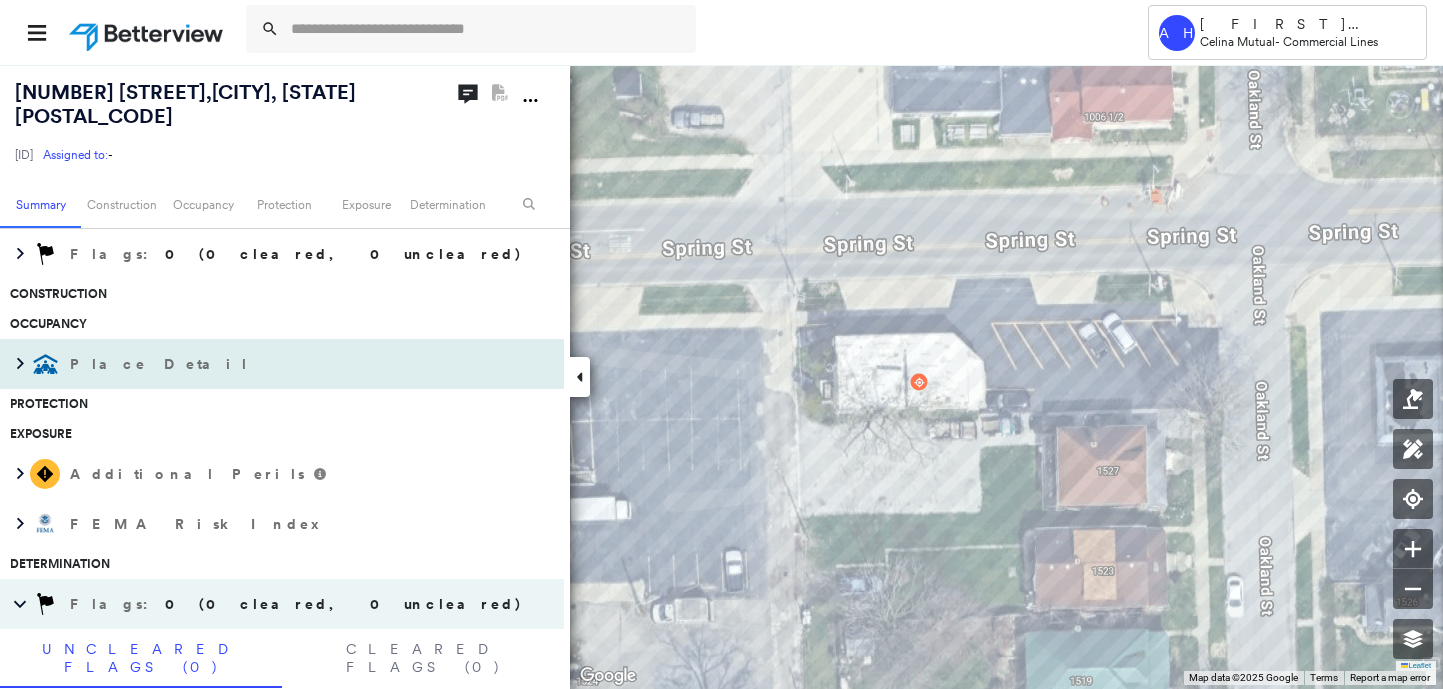 scroll, scrollTop: 0, scrollLeft: 0, axis: both 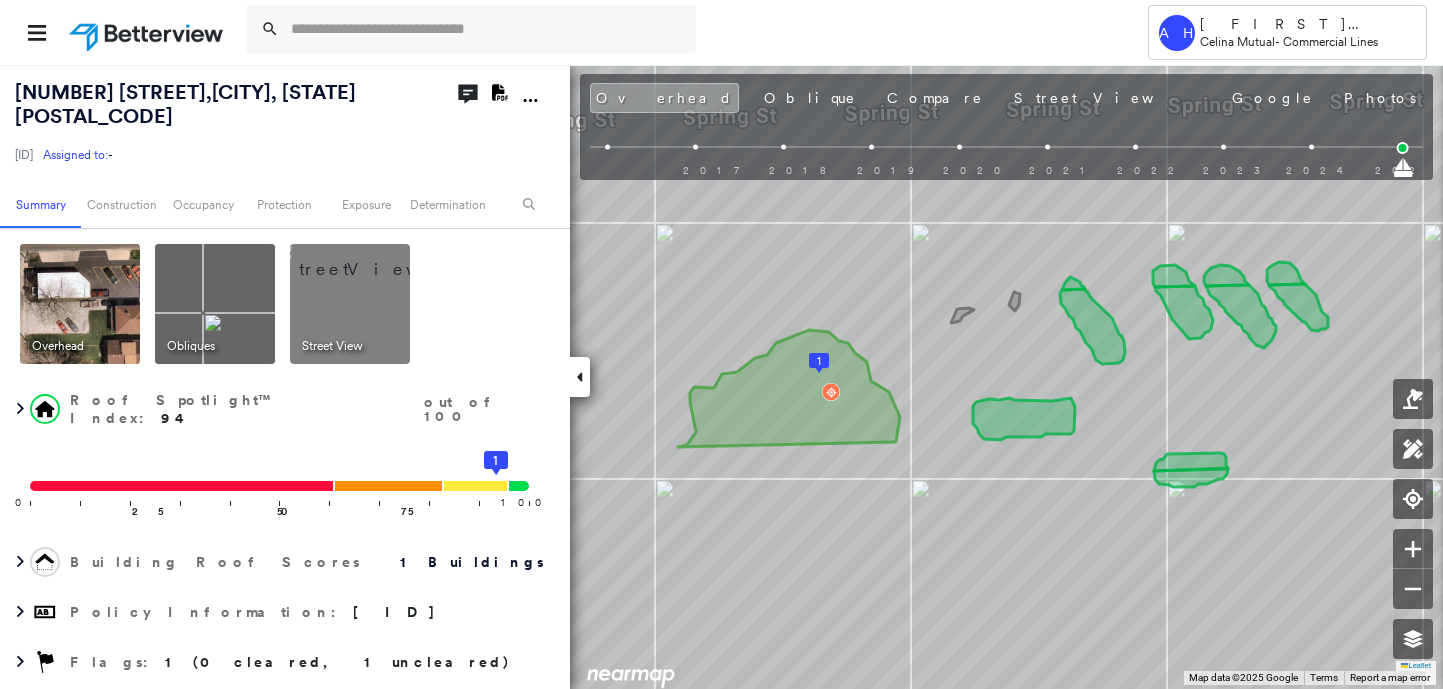 click 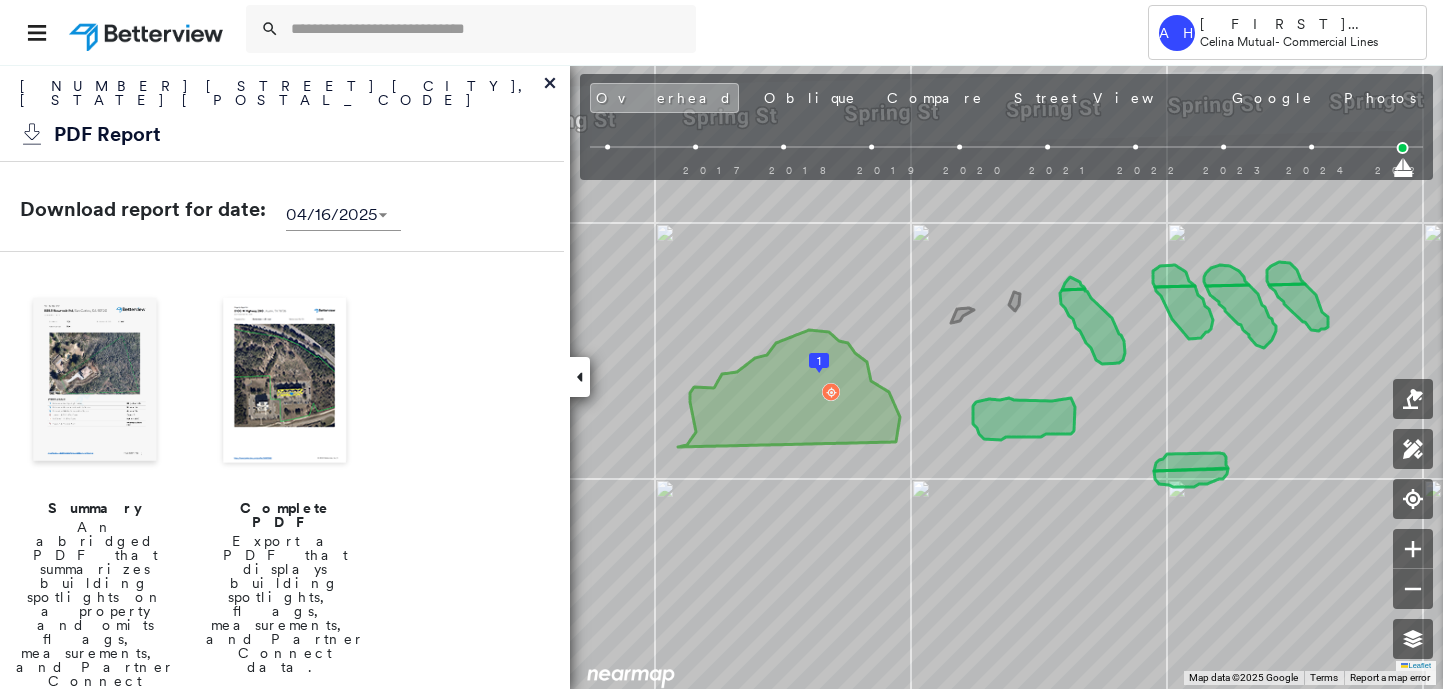 click at bounding box center [95, 382] 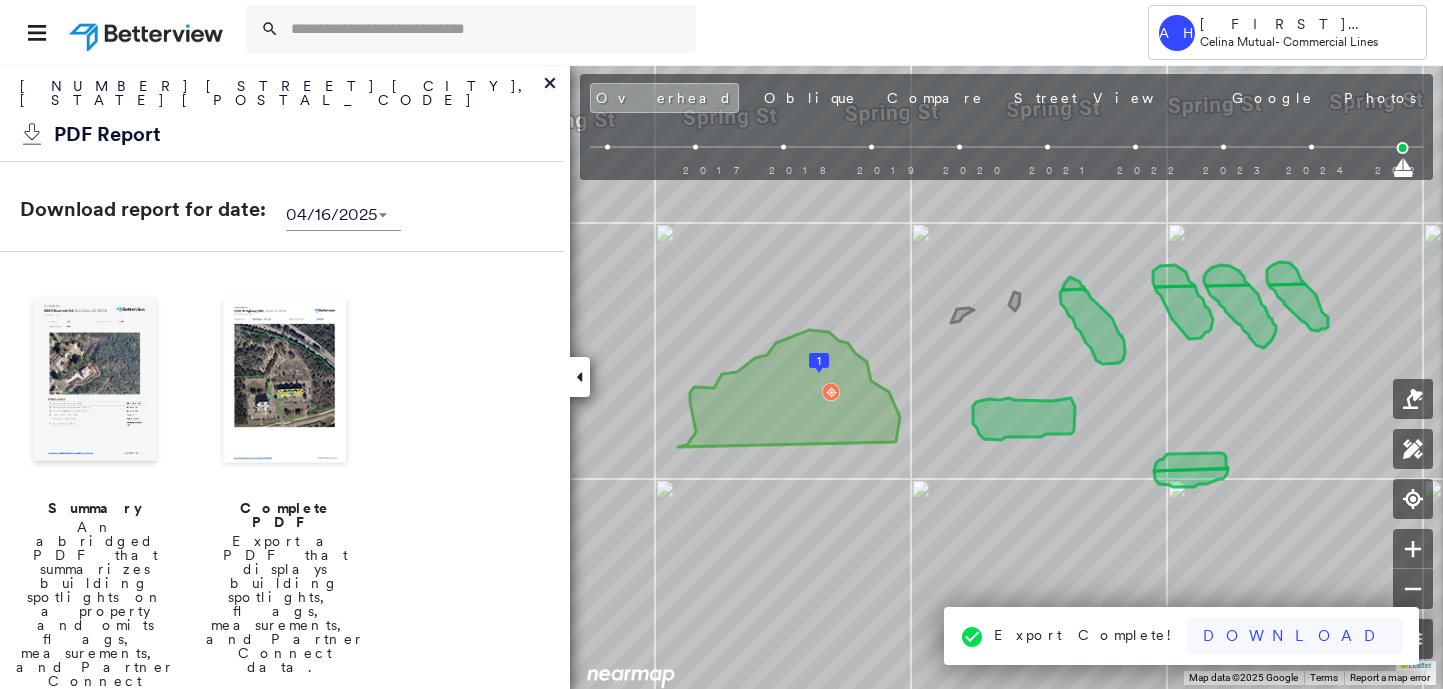 click on "Download" at bounding box center [1295, 636] 